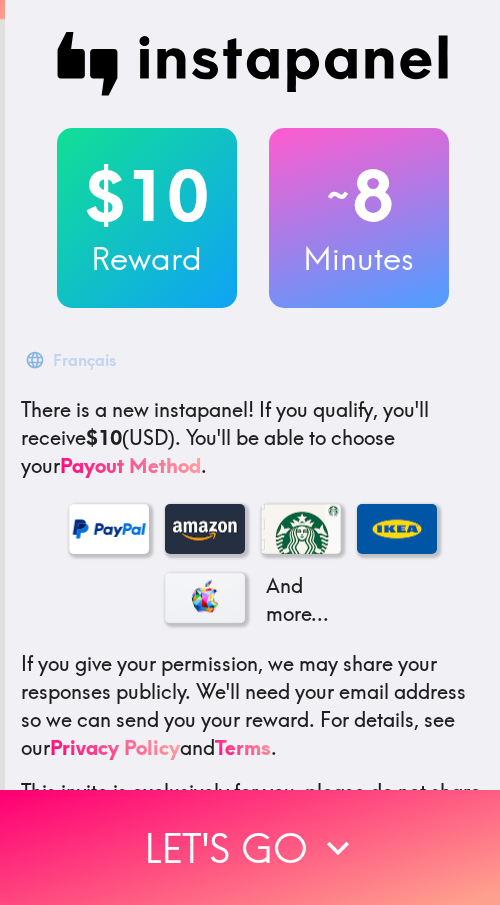 scroll, scrollTop: 0, scrollLeft: 0, axis: both 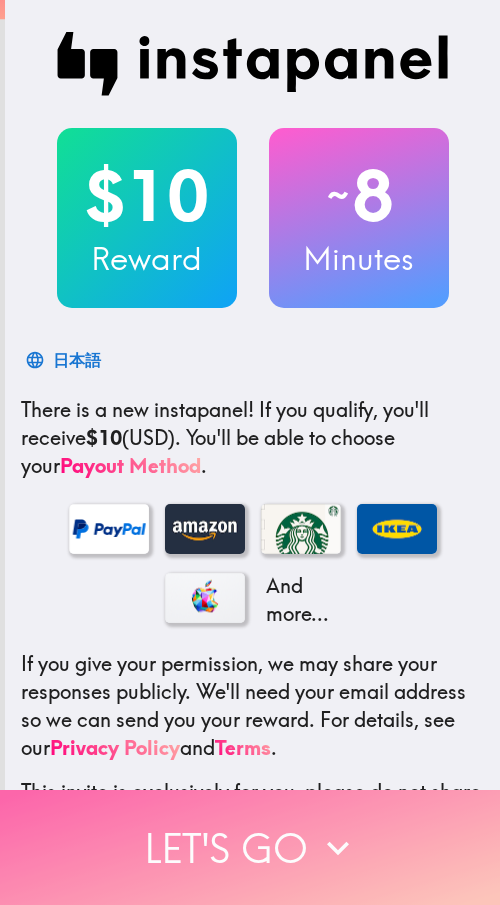 click on "Let's go" at bounding box center [250, 847] 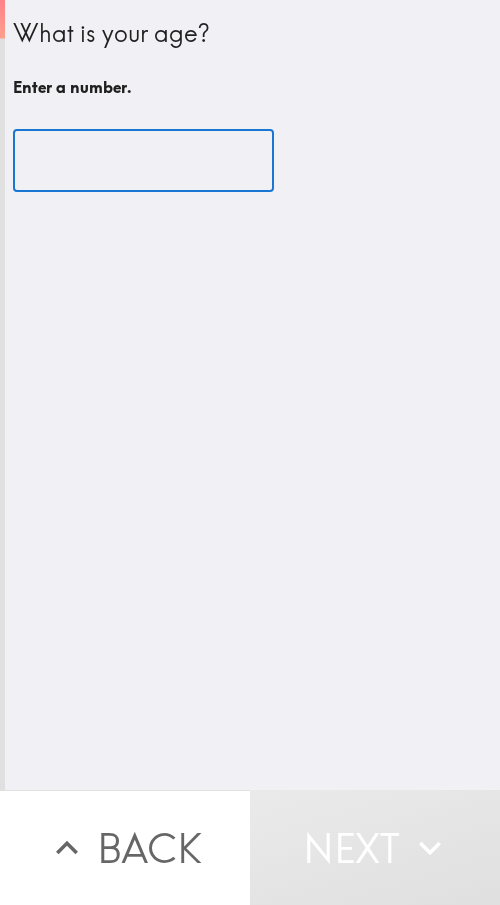 click at bounding box center [143, 161] 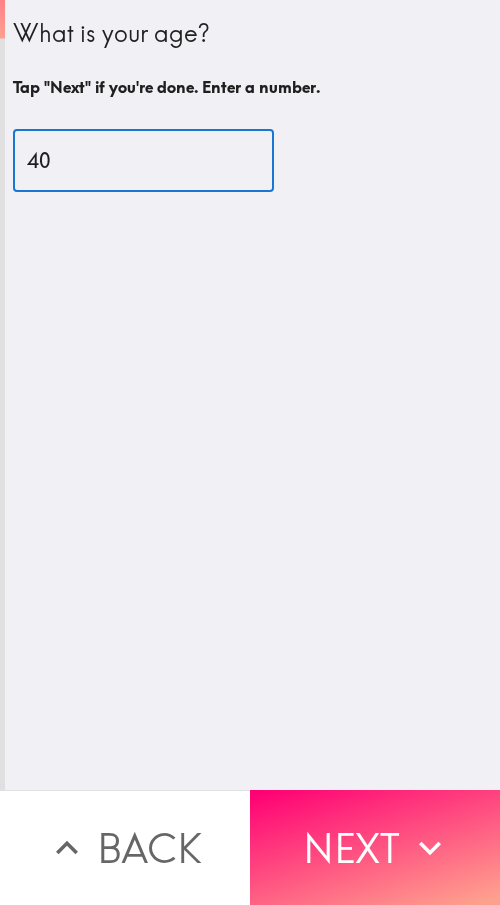 type on "40" 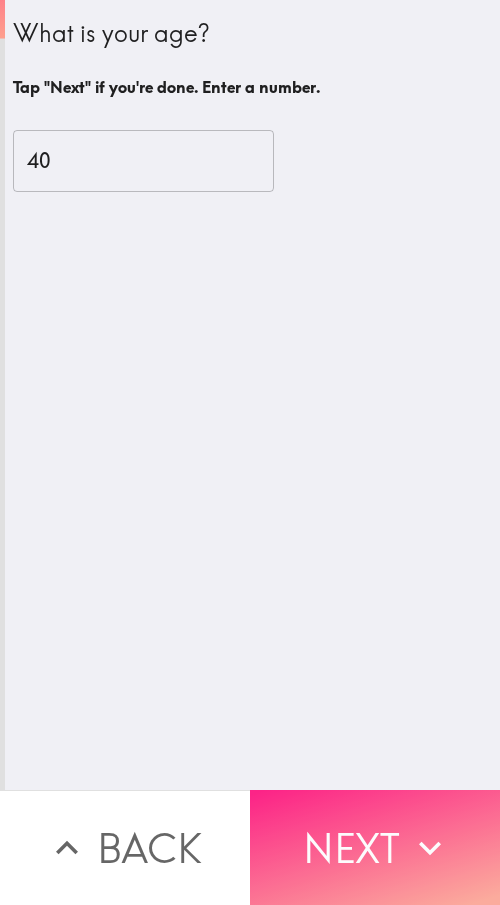 click on "Next" at bounding box center (375, 847) 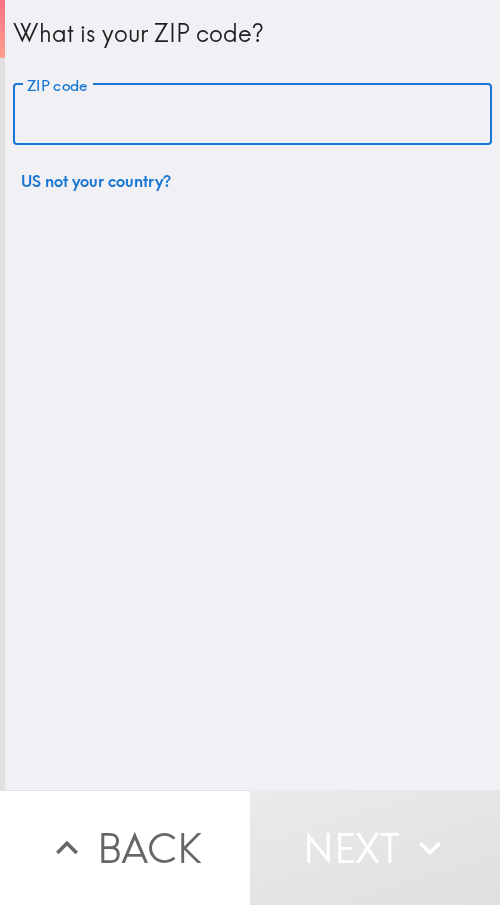 click on "ZIP code" at bounding box center [252, 115] 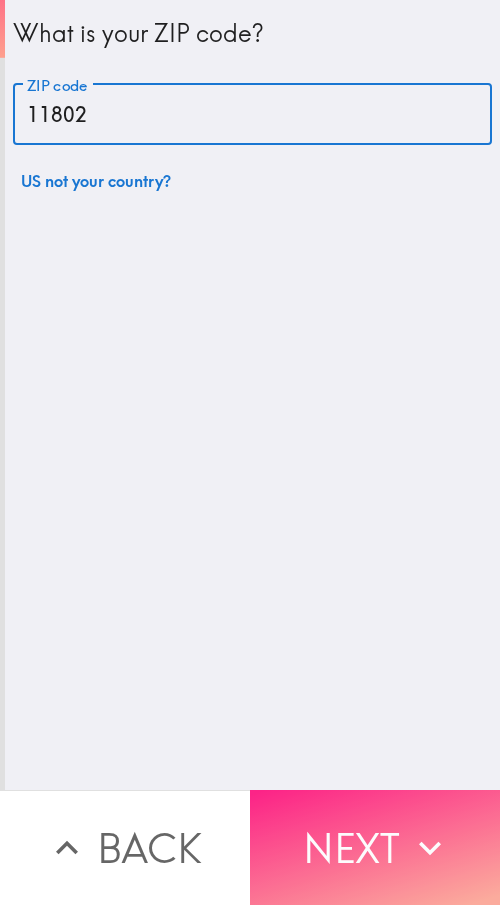 type on "11802" 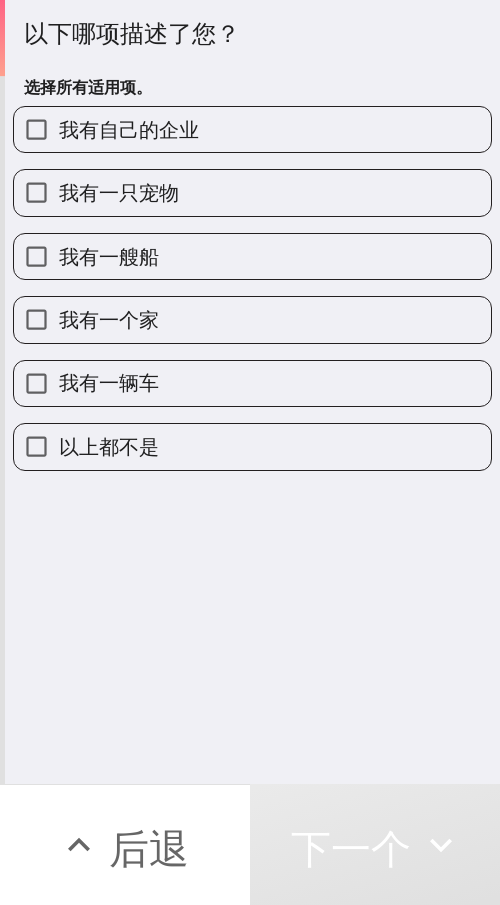 click on "我有自己的企业" at bounding box center (129, 129) 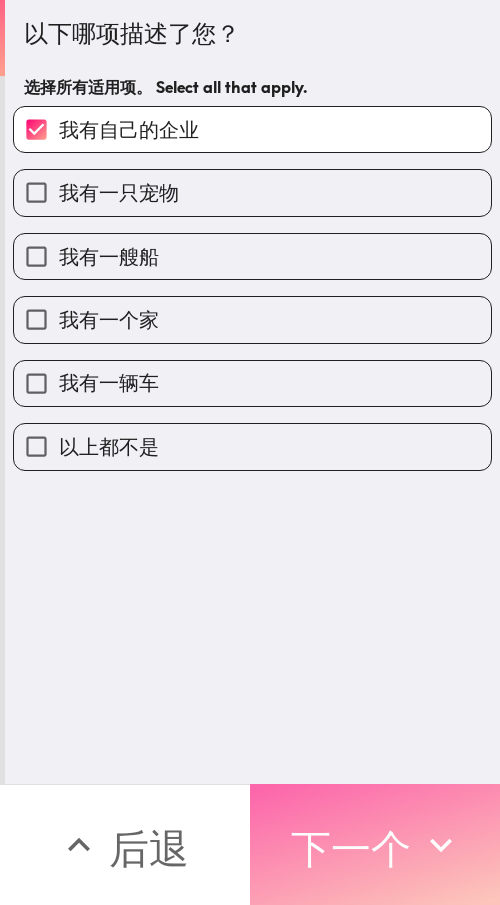 click on "下一个" at bounding box center (375, 844) 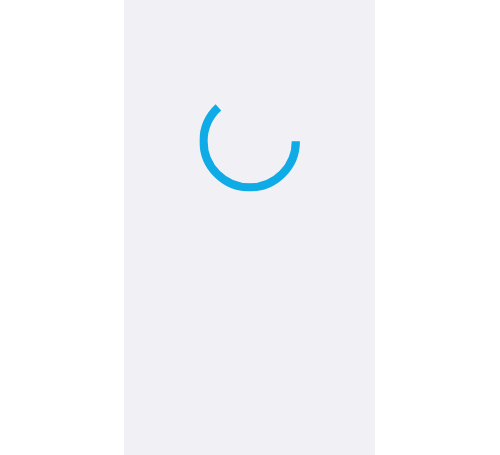 scroll, scrollTop: 0, scrollLeft: 0, axis: both 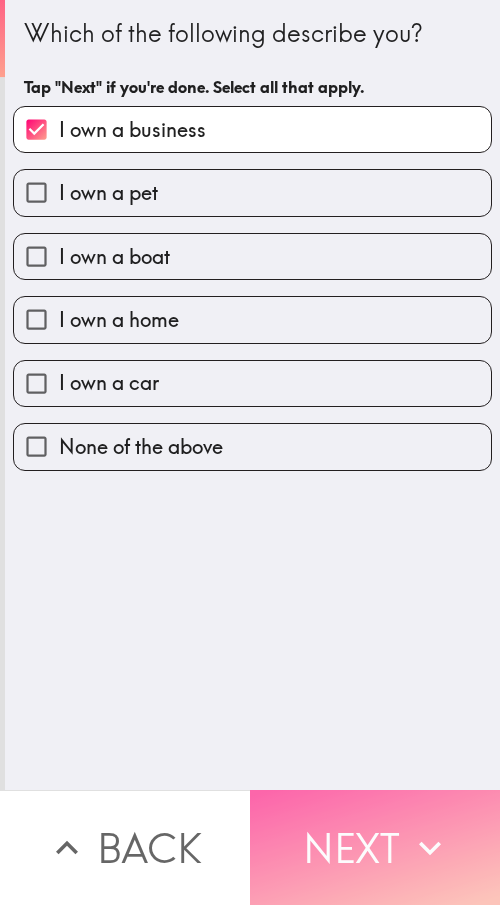 click on "Next" at bounding box center [375, 847] 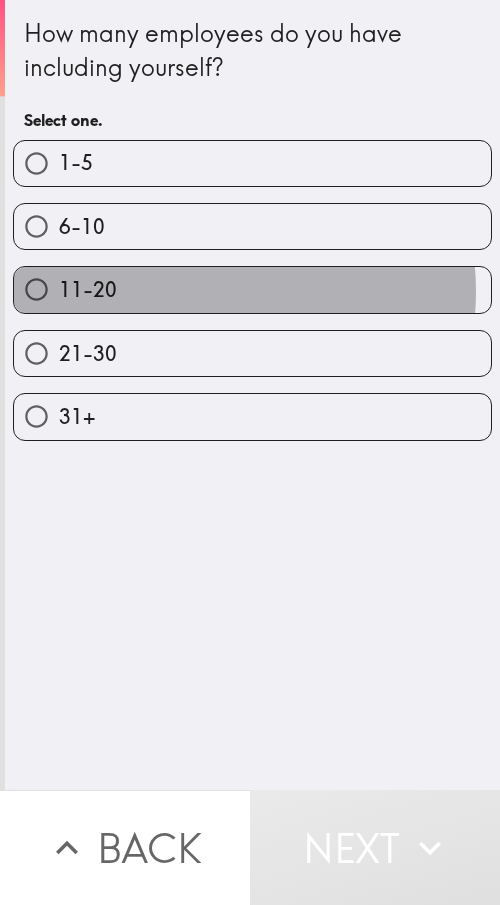 click on "11-20" at bounding box center [252, 289] 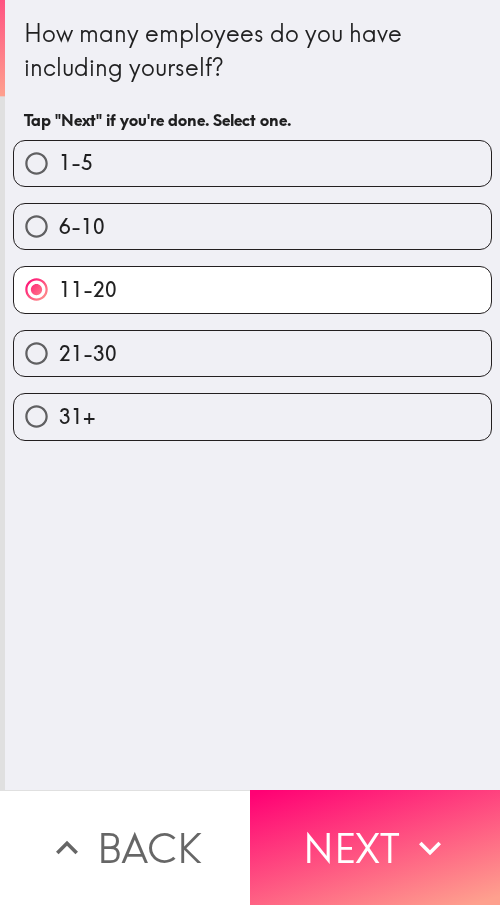 click on "1-5" at bounding box center (252, 163) 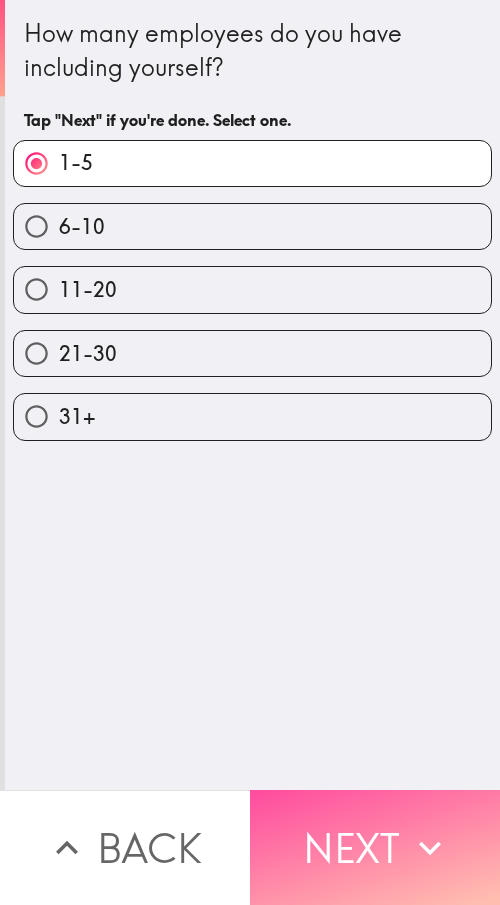 click on "Next" at bounding box center [375, 847] 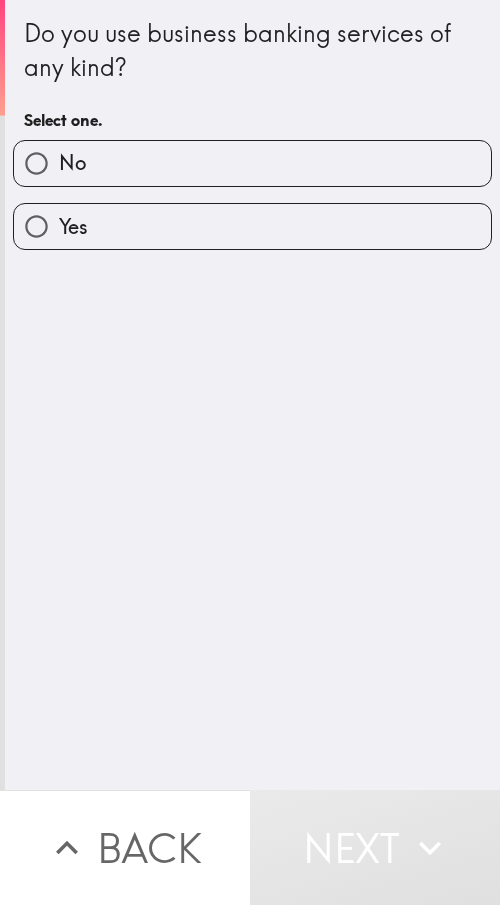 click on "Yes" at bounding box center [252, 226] 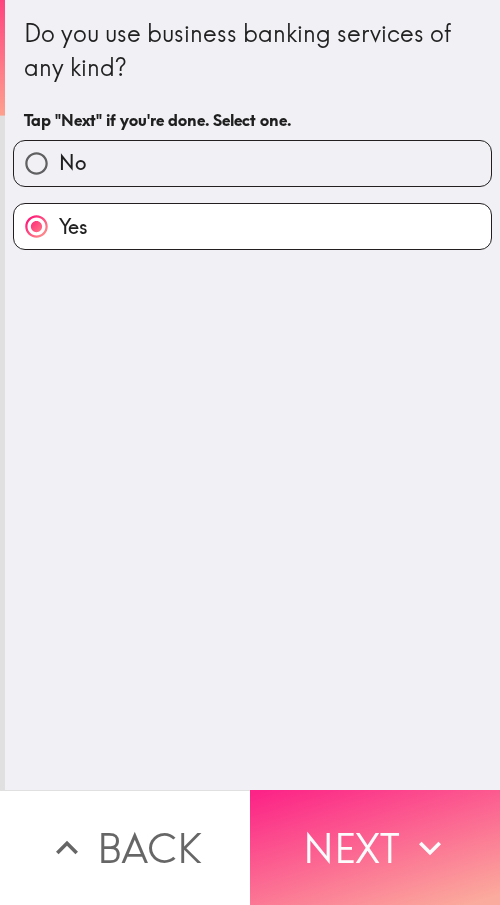 click on "Next" at bounding box center [375, 847] 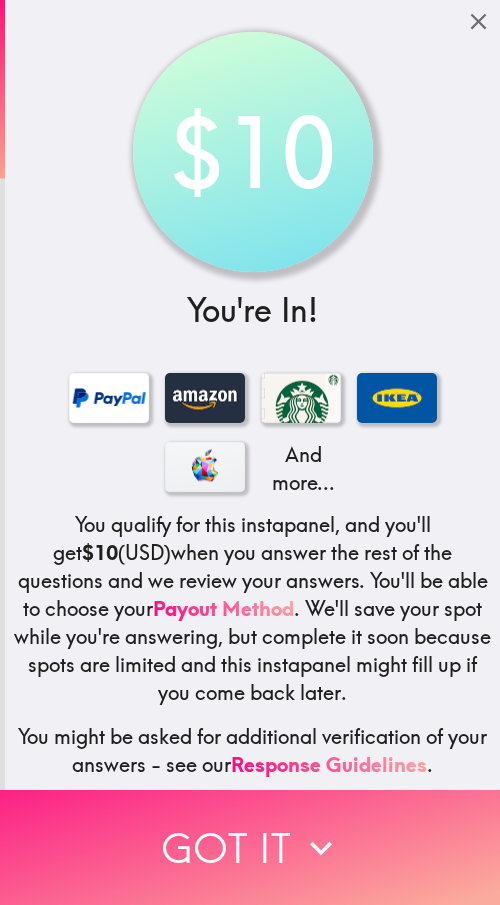 click on "Got it" at bounding box center [250, 847] 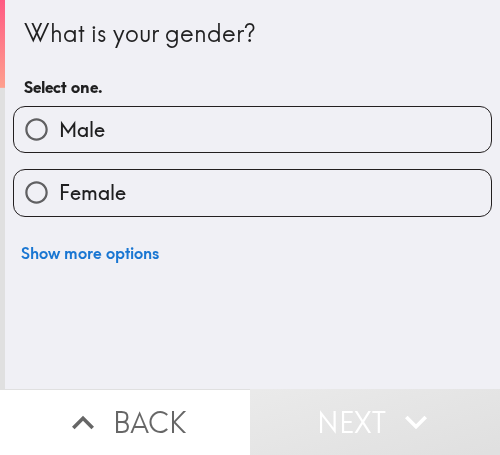 click on "Female" at bounding box center (92, 193) 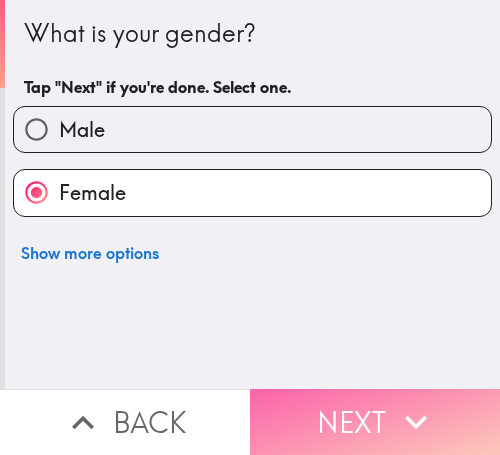 click on "Next" at bounding box center [375, 422] 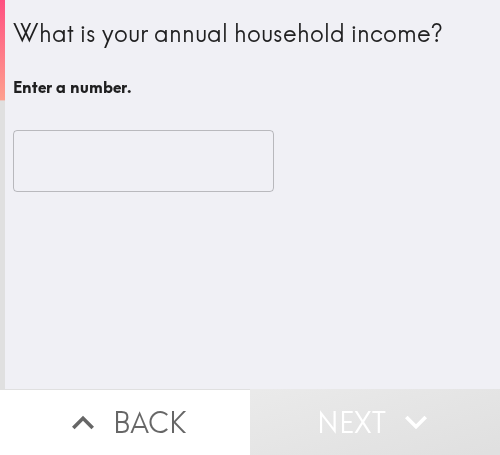 click at bounding box center (143, 161) 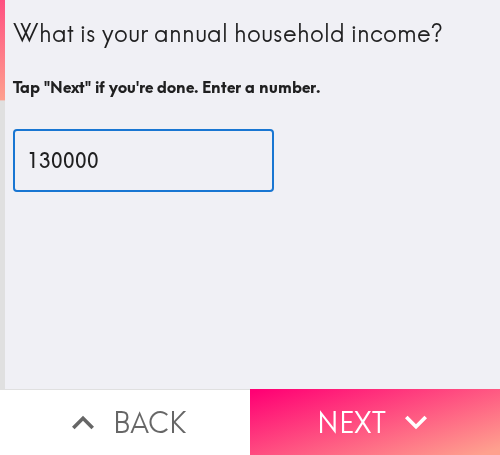 type on "130000" 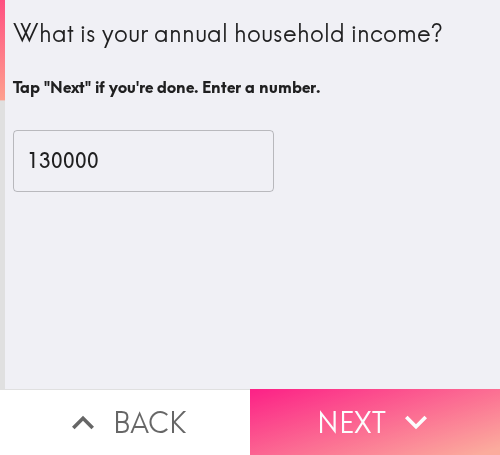 click 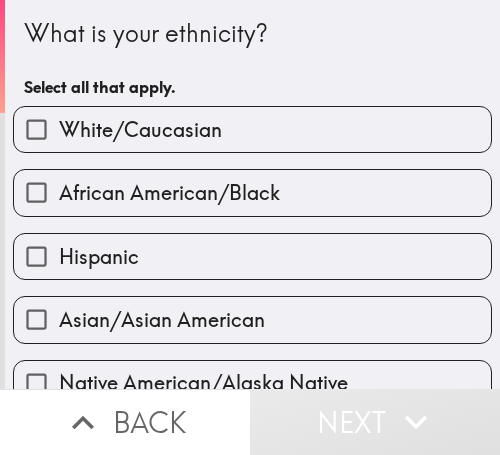click on "White/Caucasian" at bounding box center (252, 129) 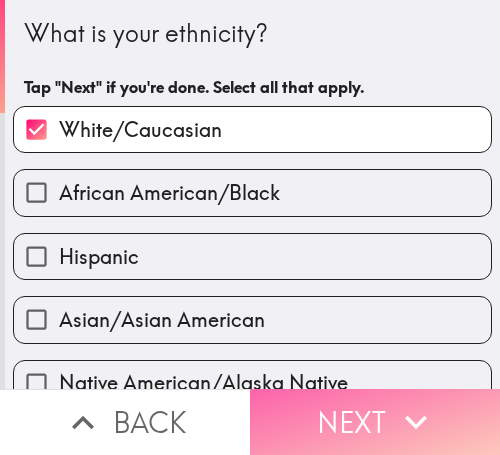 drag, startPoint x: 317, startPoint y: 413, endPoint x: 297, endPoint y: 385, distance: 34.4093 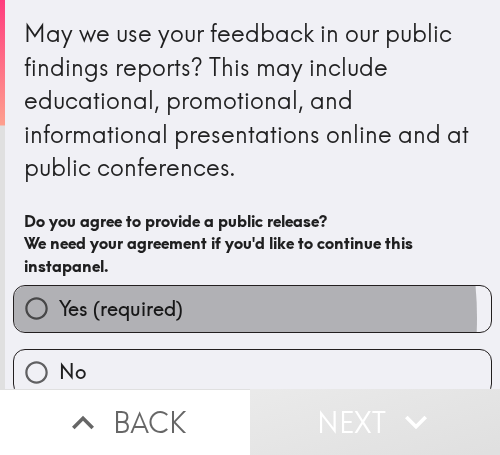 click on "Yes (required)" at bounding box center (121, 309) 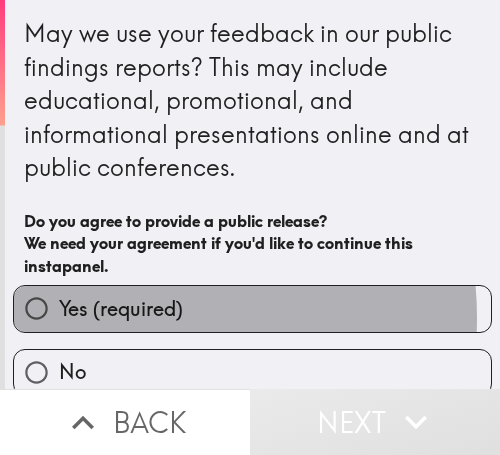 radio on "true" 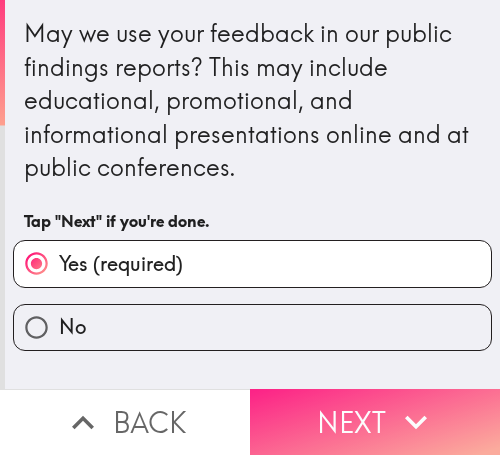 click on "Next" at bounding box center [375, 422] 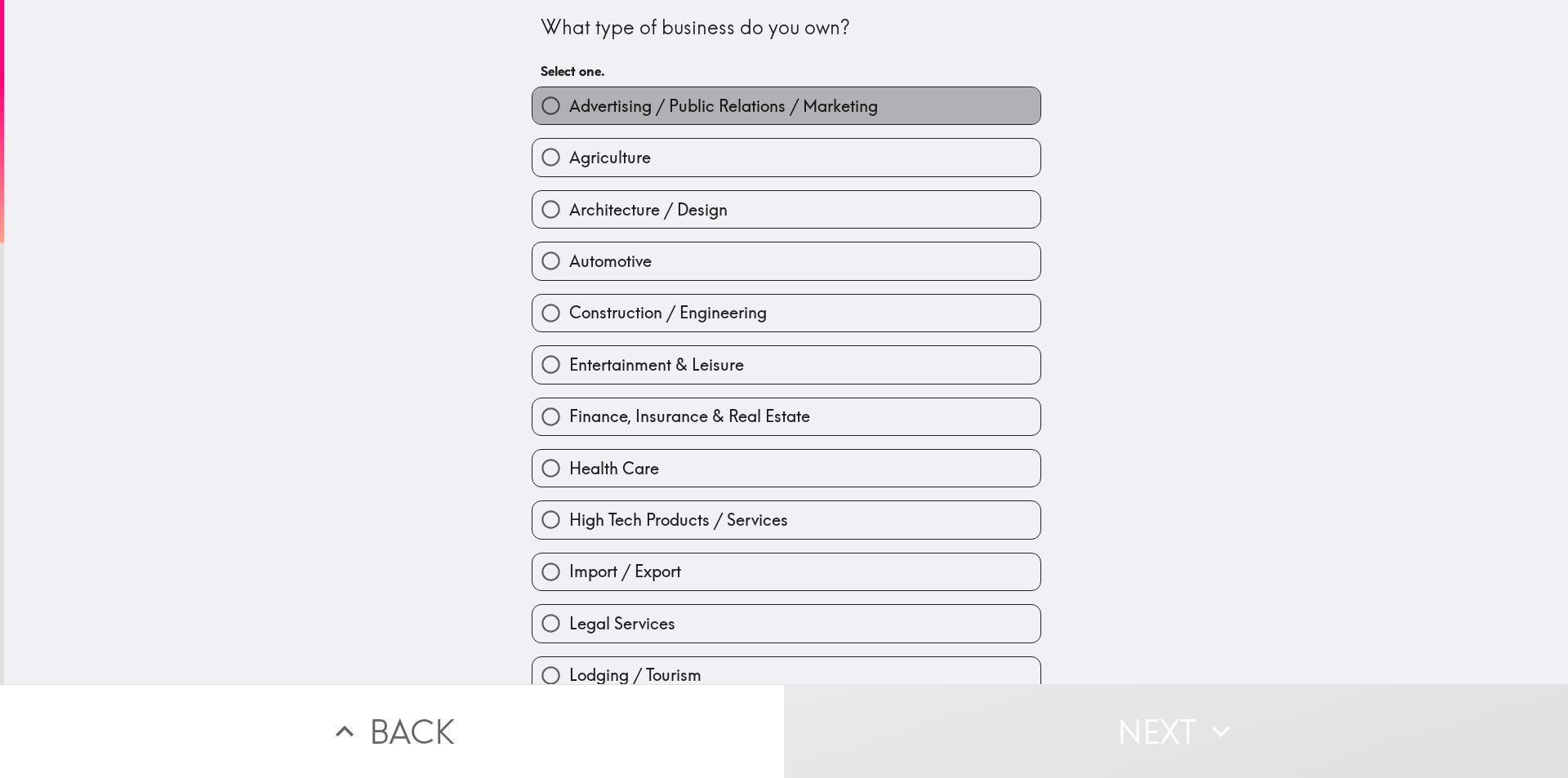 click on "Advertising / Public Relations / Marketing" at bounding box center [786, 105] 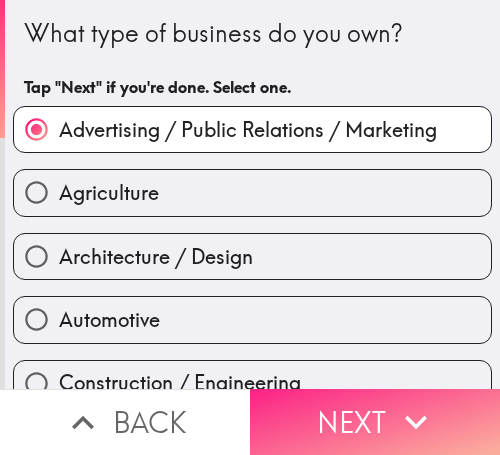 click on "Next" at bounding box center (375, 422) 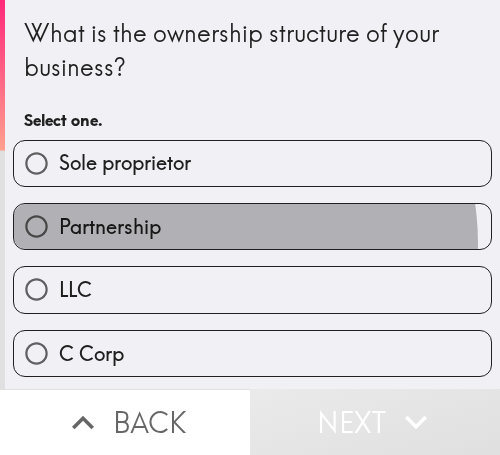 click on "Partnership" at bounding box center [252, 226] 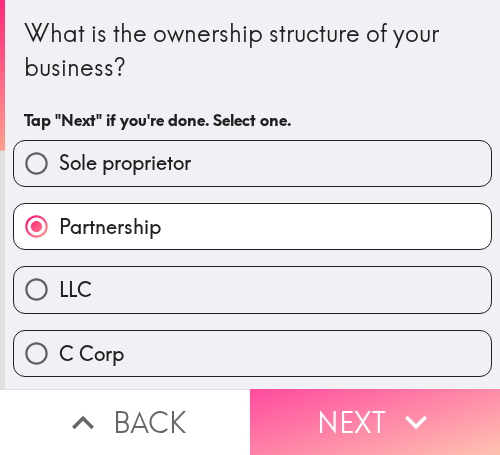 drag, startPoint x: 332, startPoint y: 416, endPoint x: 65, endPoint y: 417, distance: 267.00186 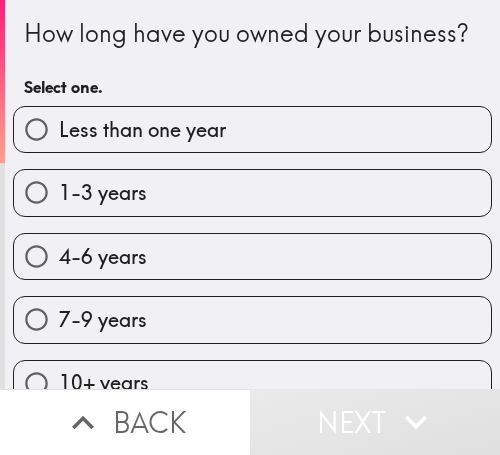 click on "4-6 years" at bounding box center (103, 257) 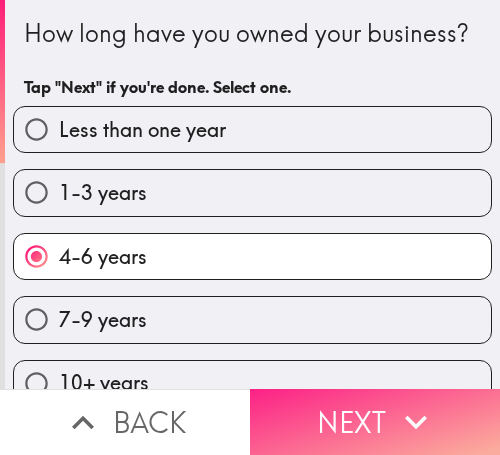 click on "Next" at bounding box center [375, 422] 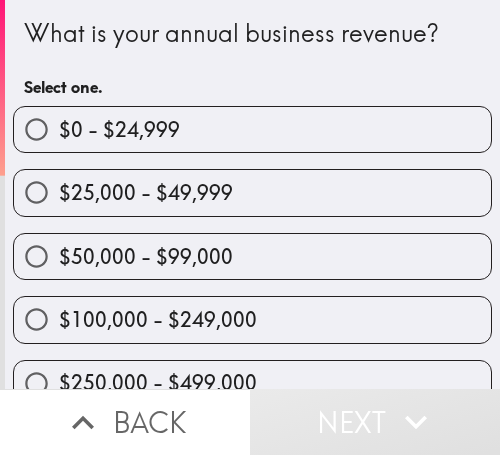 click on "$25,000 - $49,999" at bounding box center (146, 193) 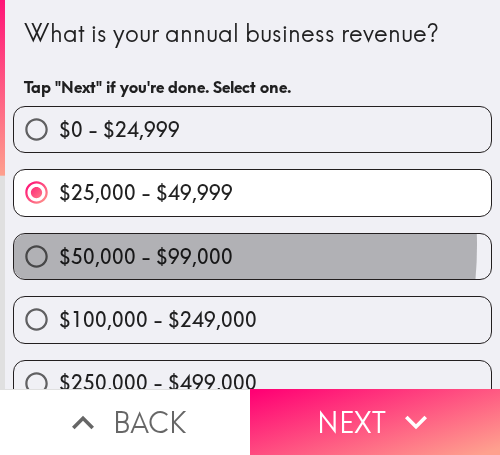 drag, startPoint x: 92, startPoint y: 246, endPoint x: 10, endPoint y: 251, distance: 82.1523 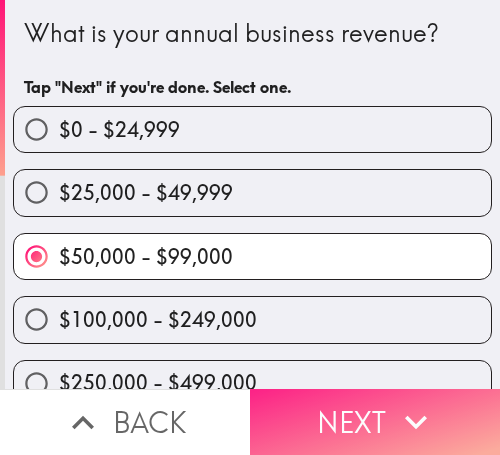 click on "Next" at bounding box center [375, 422] 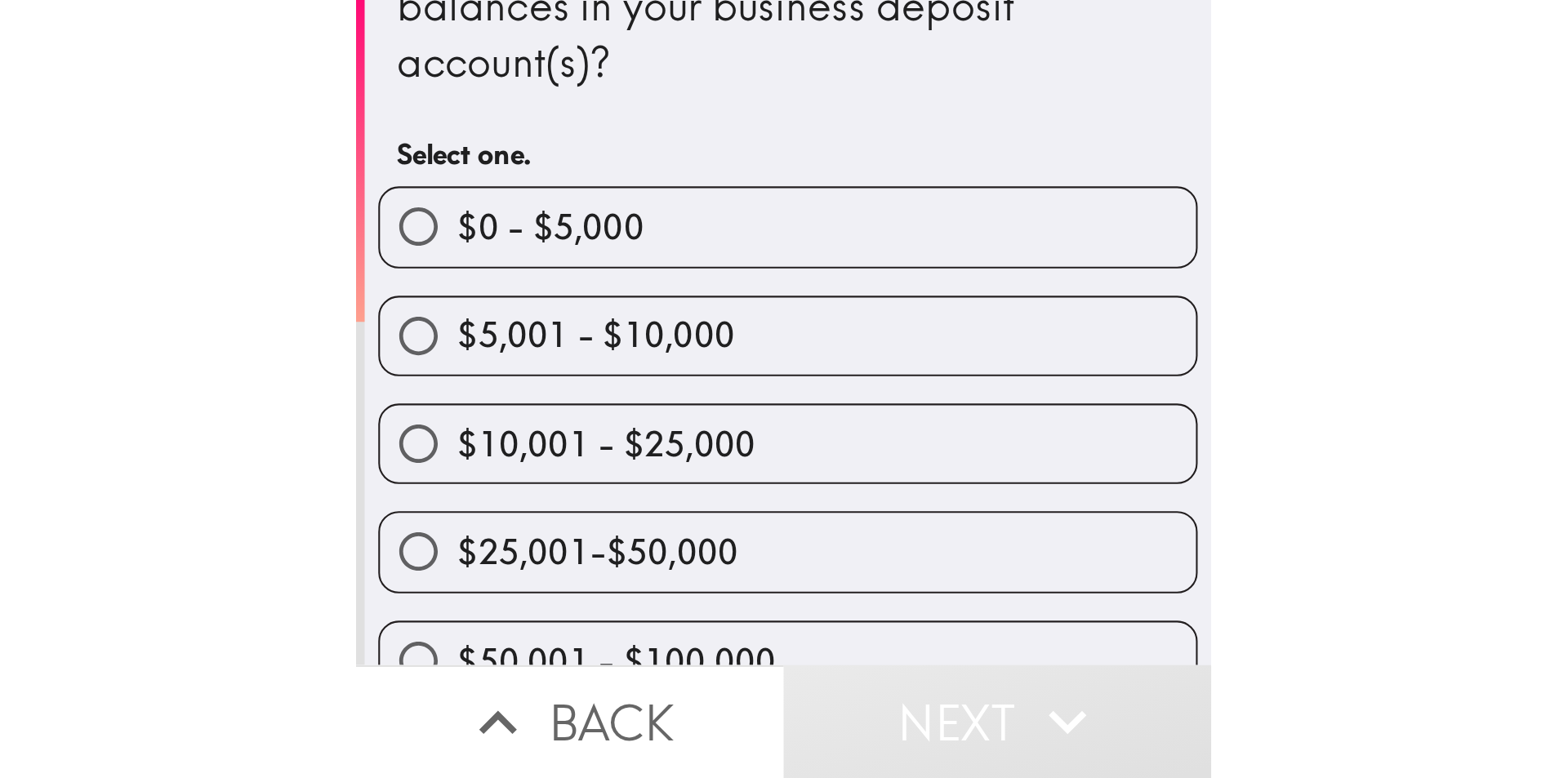 scroll, scrollTop: 342, scrollLeft: 0, axis: vertical 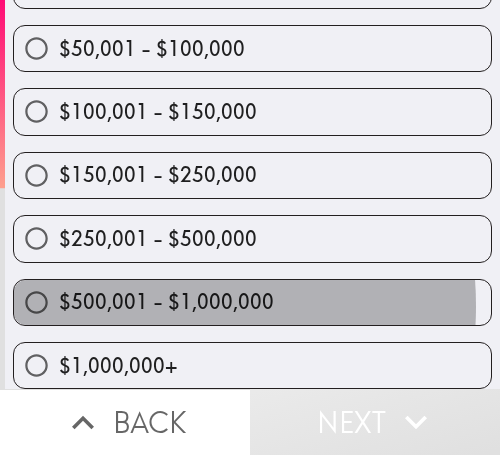 click on "$500,001 - $1,000,000" at bounding box center (166, 302) 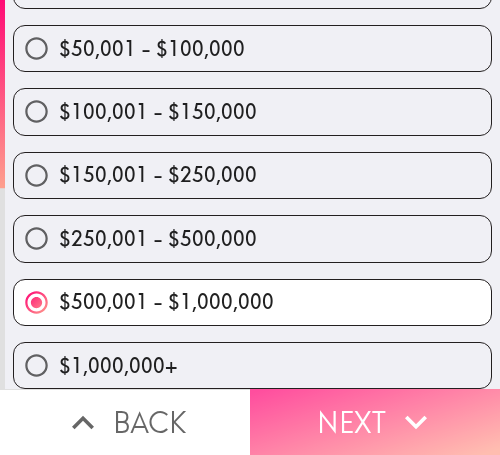 drag, startPoint x: 328, startPoint y: 393, endPoint x: 17, endPoint y: 395, distance: 311.00644 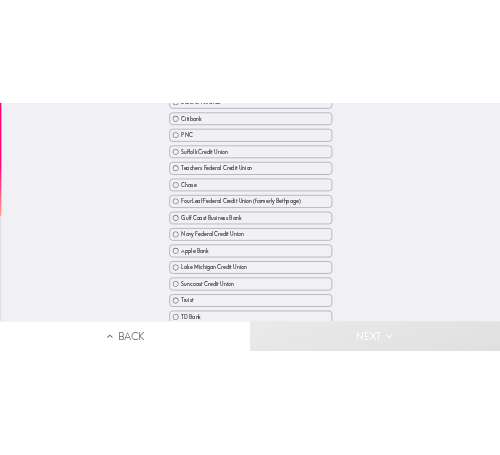 scroll, scrollTop: 117, scrollLeft: 0, axis: vertical 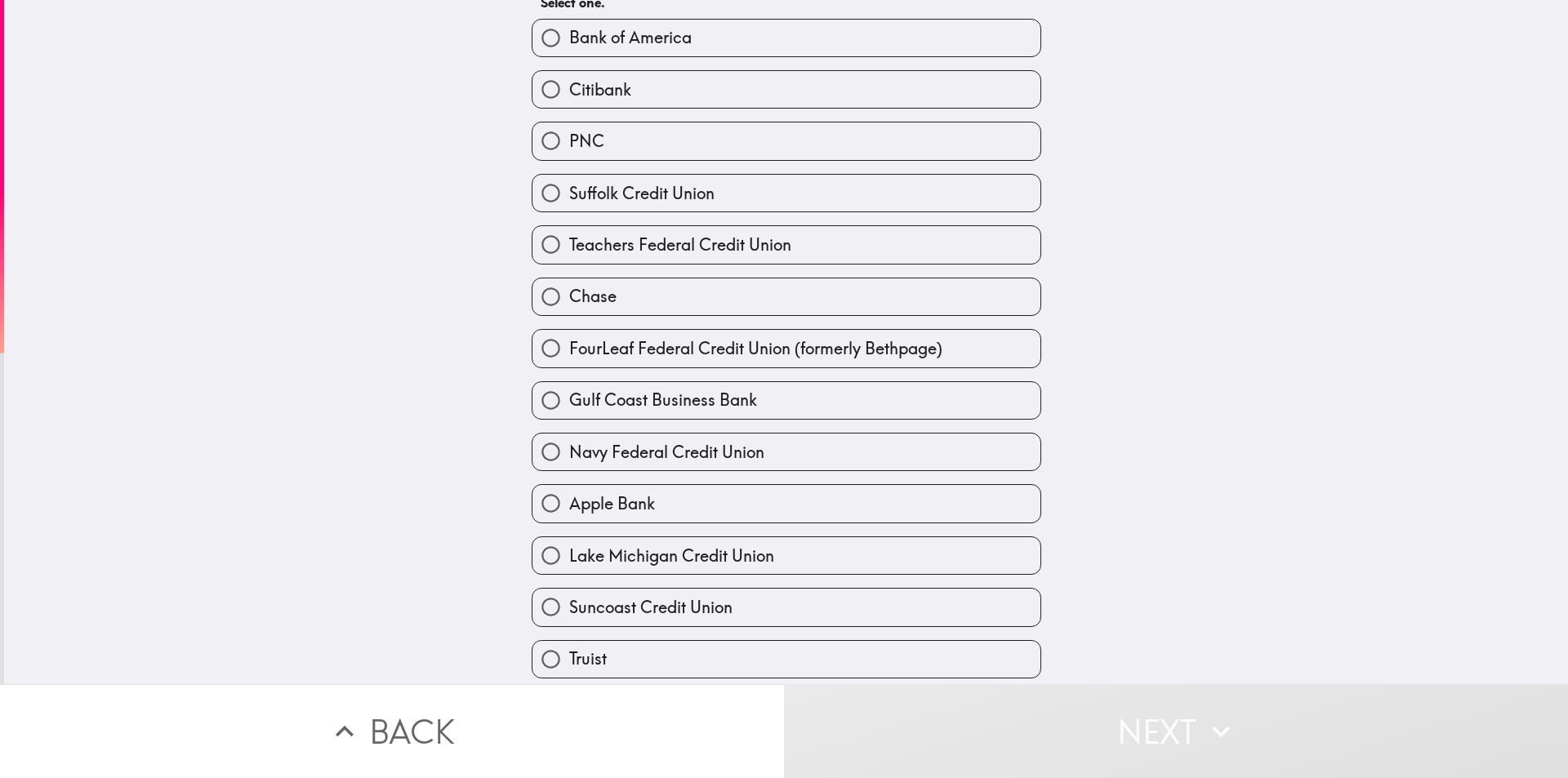 type 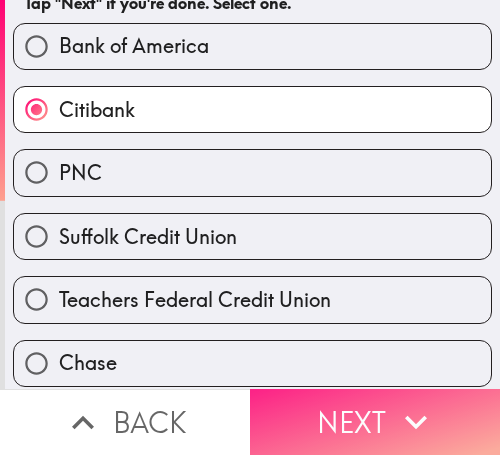 click on "Next" at bounding box center (375, 422) 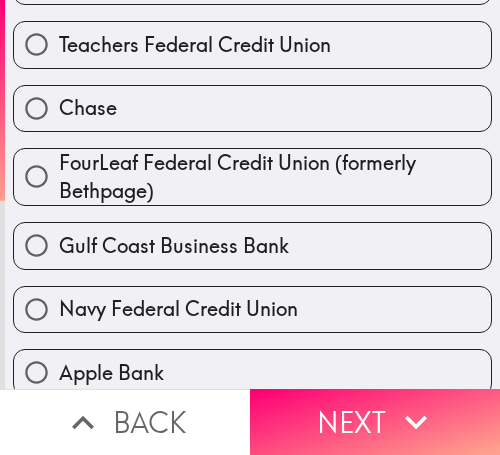 scroll, scrollTop: 0, scrollLeft: 0, axis: both 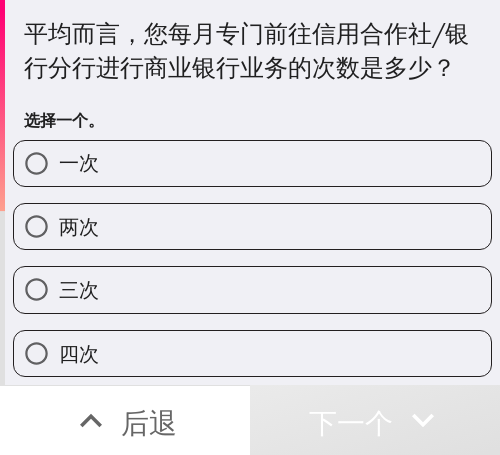 click on "一次" at bounding box center (79, 162) 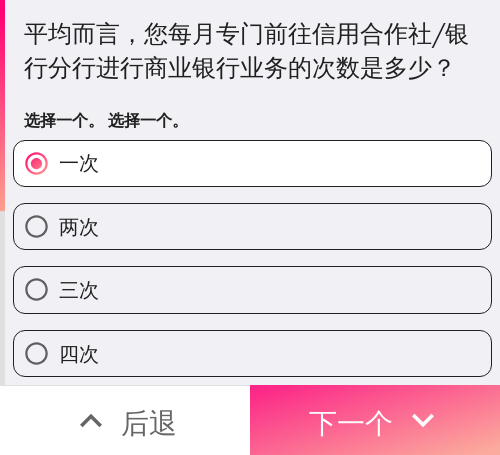 click on "下一个" at bounding box center (351, 420) 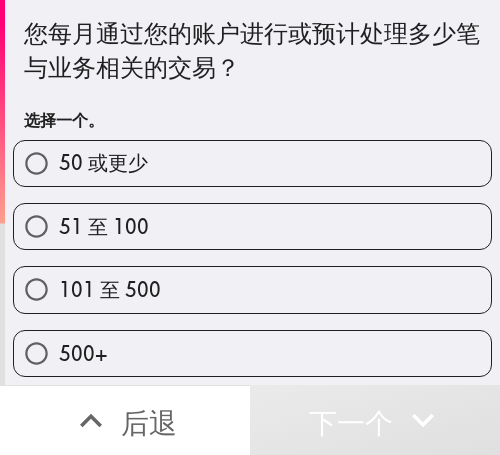 click on "51 至 100" at bounding box center (104, 227) 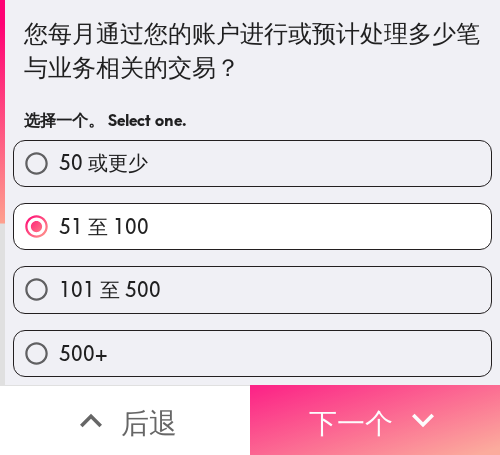 click on "下一个" at bounding box center (351, 422) 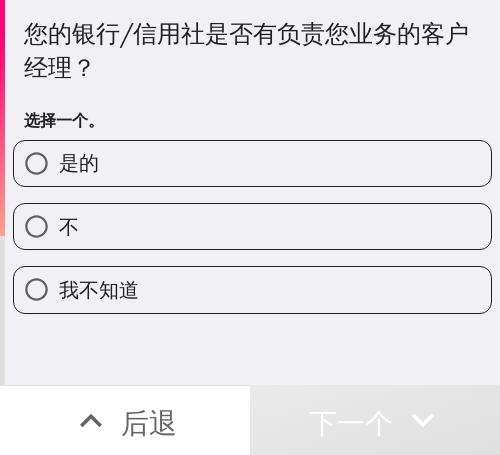 click on "是的" at bounding box center (252, 163) 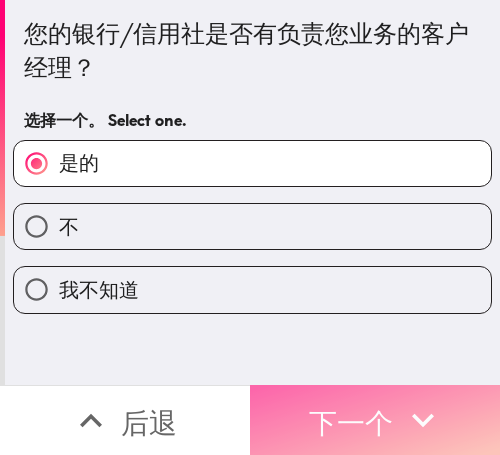 click on "下一个" at bounding box center [351, 422] 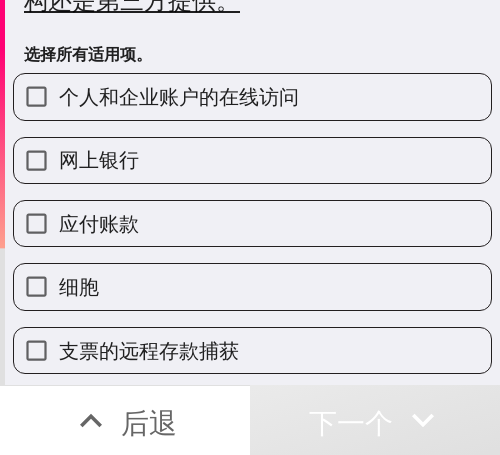 click on "网上银行" at bounding box center (99, 160) 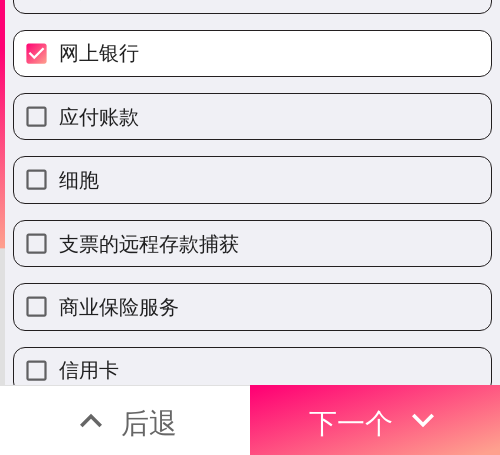 scroll, scrollTop: 300, scrollLeft: 0, axis: vertical 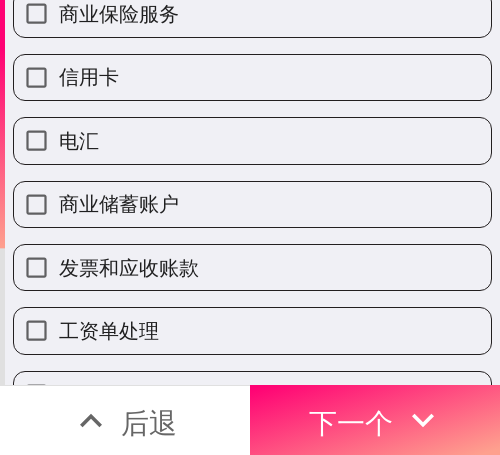 drag, startPoint x: 141, startPoint y: 81, endPoint x: 151, endPoint y: 91, distance: 14.142136 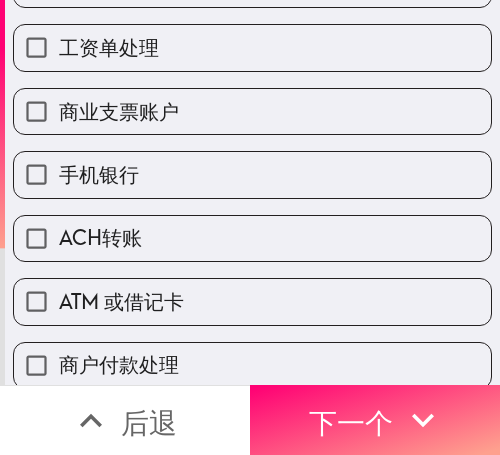 scroll, scrollTop: 804, scrollLeft: 0, axis: vertical 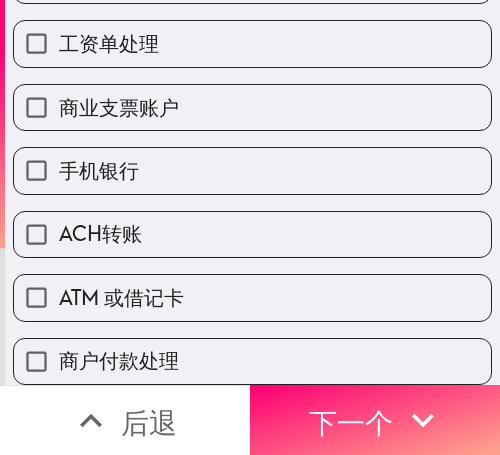 click on "手机银行" at bounding box center [252, 170] 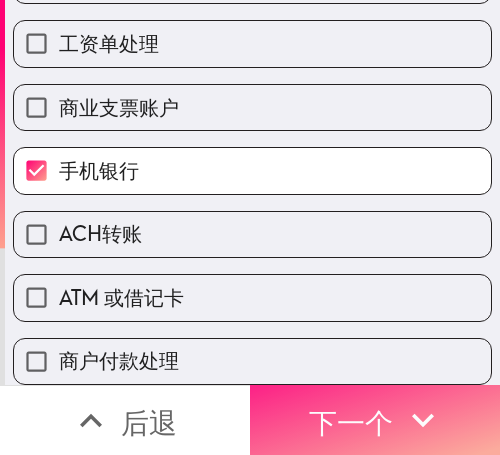 click on "下一个" at bounding box center [351, 420] 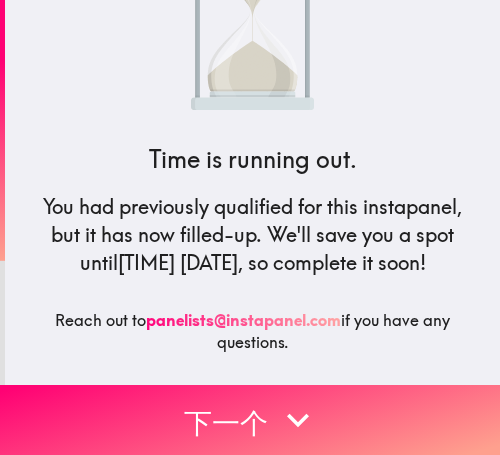 scroll, scrollTop: 115, scrollLeft: 0, axis: vertical 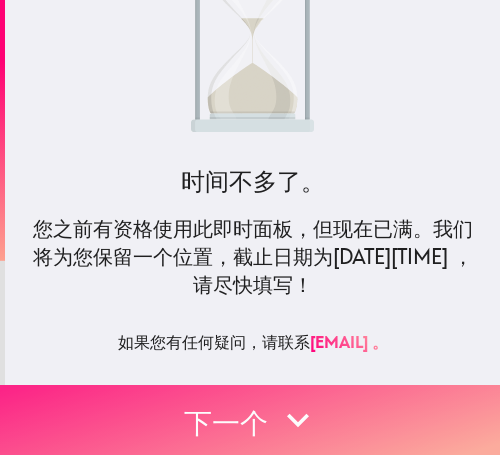click on "下一个" at bounding box center [250, 420] 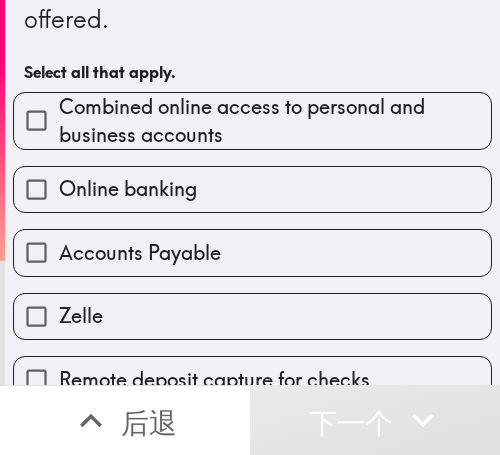scroll, scrollTop: 726, scrollLeft: 0, axis: vertical 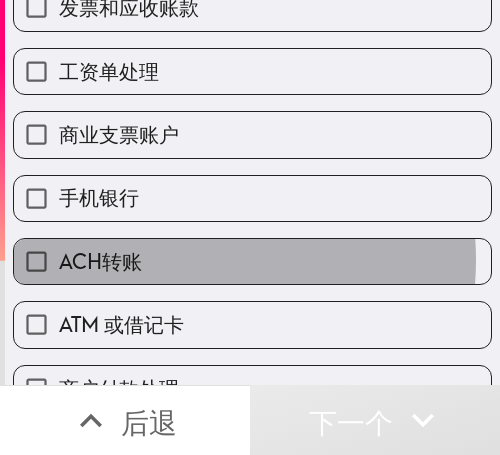 drag, startPoint x: 160, startPoint y: 260, endPoint x: 192, endPoint y: 311, distance: 60.207973 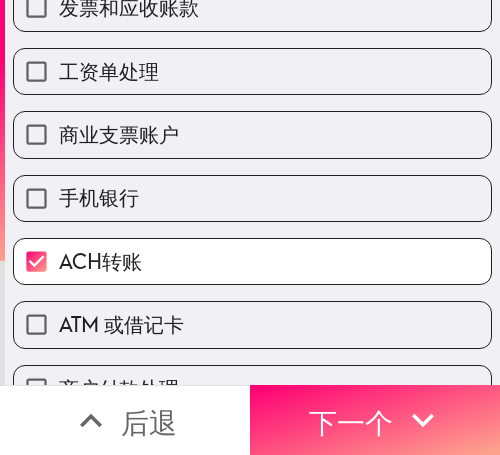click on "ATM 或借记卡" at bounding box center (252, 324) 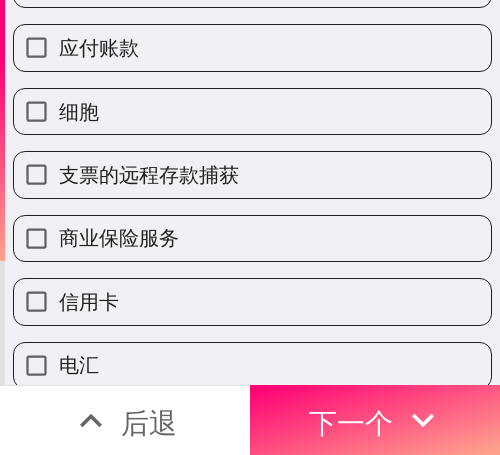 scroll, scrollTop: 226, scrollLeft: 0, axis: vertical 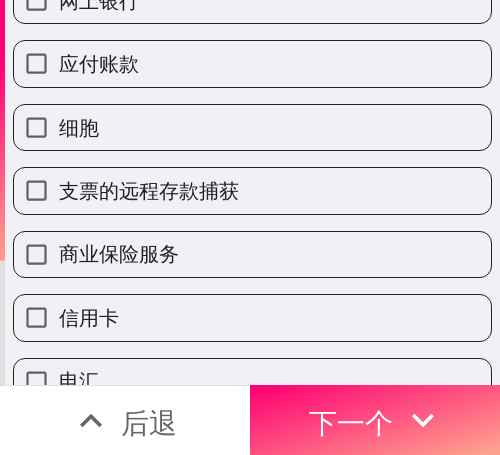 click on "支票的远程存款捕获" at bounding box center (252, 190) 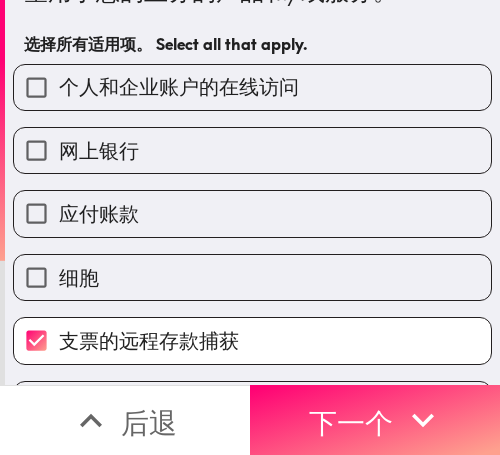 scroll, scrollTop: 26, scrollLeft: 0, axis: vertical 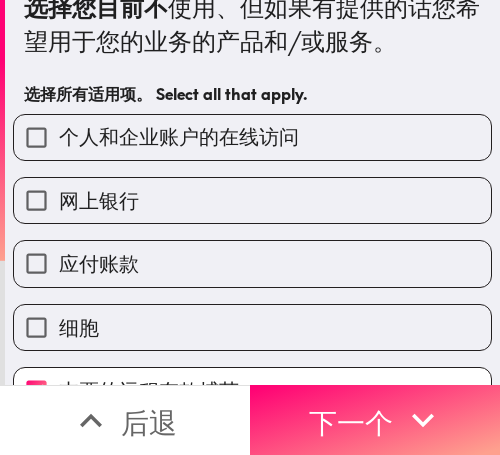 click on "个人和企业账户的在线访问" at bounding box center (179, 136) 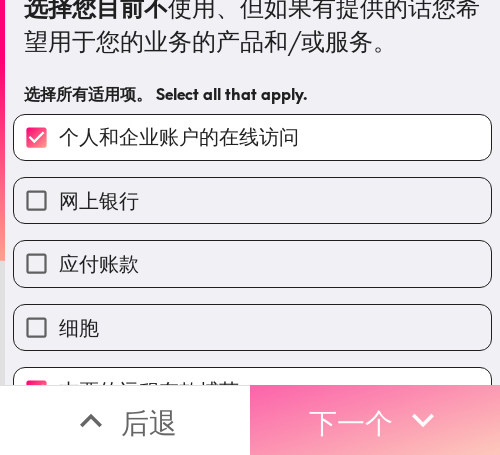 click on "下一个" at bounding box center (351, 420) 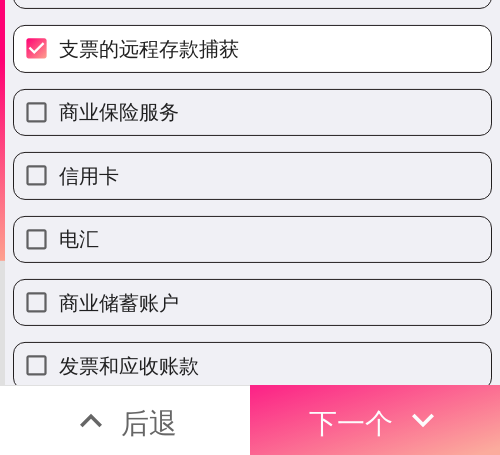 scroll, scrollTop: 0, scrollLeft: 0, axis: both 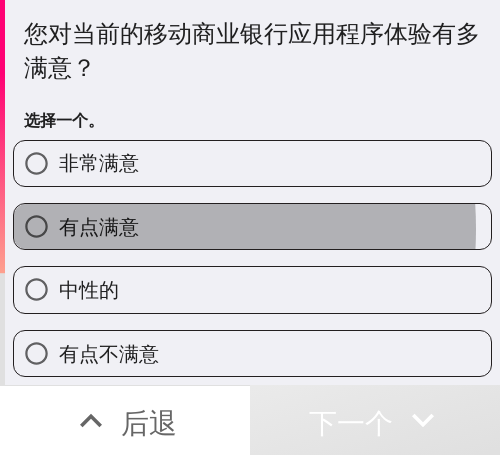 click on "有点满意" at bounding box center (99, 226) 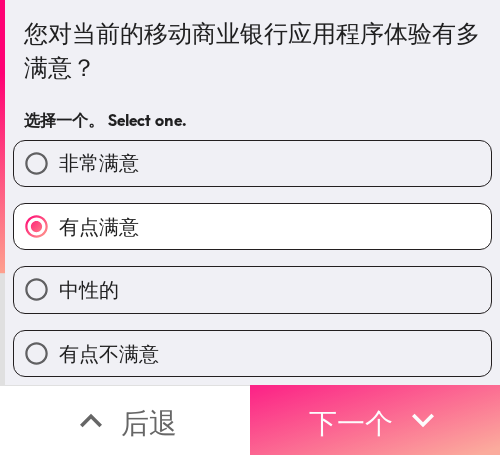 click on "下一个" at bounding box center (351, 420) 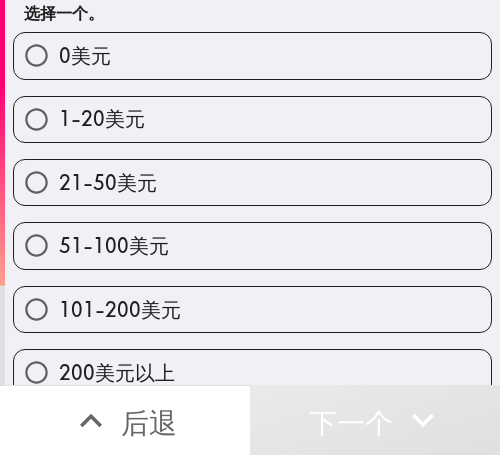 scroll, scrollTop: 170, scrollLeft: 0, axis: vertical 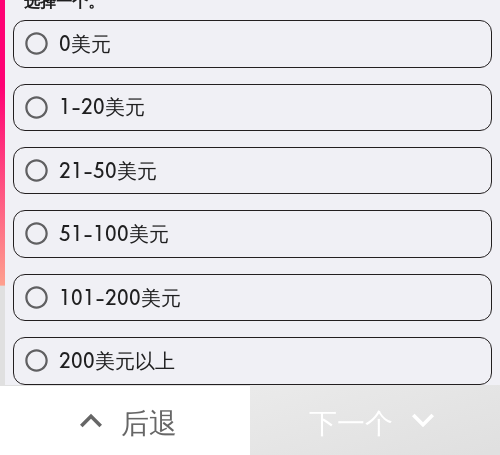 click on "51-100美元" at bounding box center (252, 233) 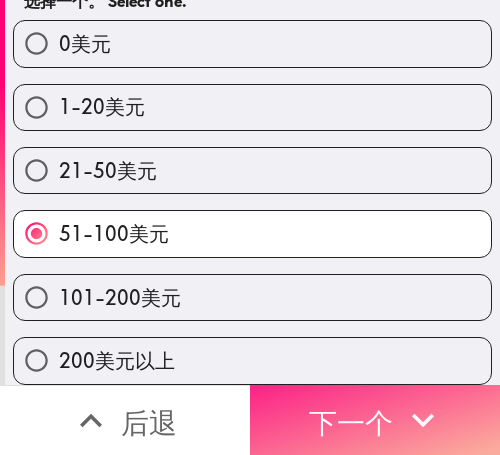 drag, startPoint x: 309, startPoint y: 378, endPoint x: 286, endPoint y: 379, distance: 23.021729 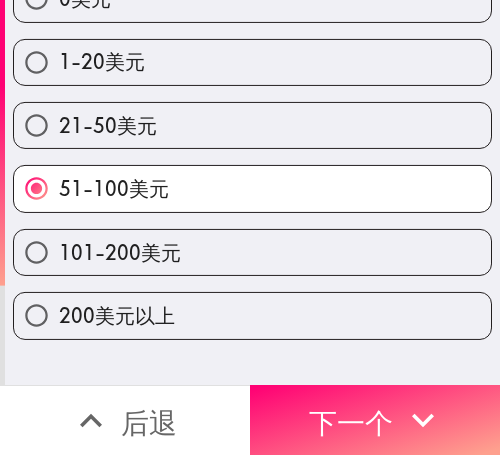 scroll, scrollTop: 0, scrollLeft: 0, axis: both 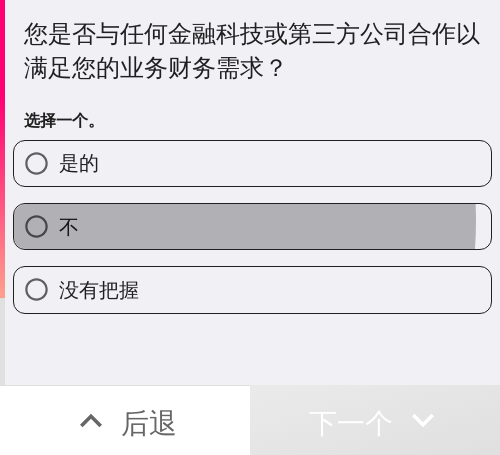 click on "不" at bounding box center (252, 226) 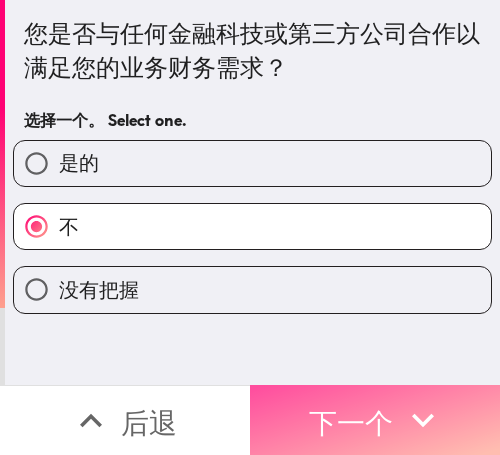 drag, startPoint x: 338, startPoint y: 390, endPoint x: 312, endPoint y: 341, distance: 55.470715 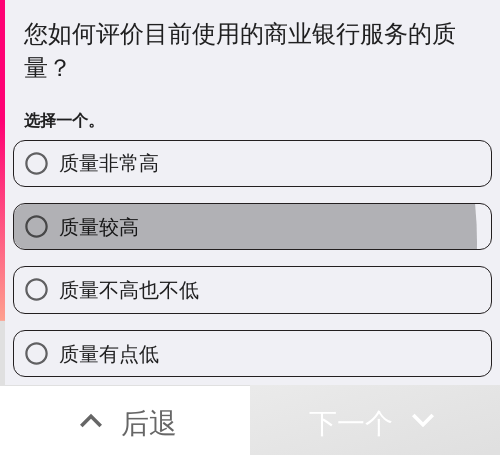 click on "质量较高" at bounding box center (252, 226) 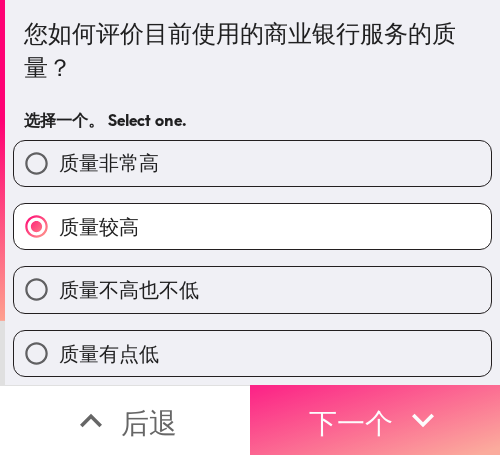 click on "下一个" at bounding box center [351, 422] 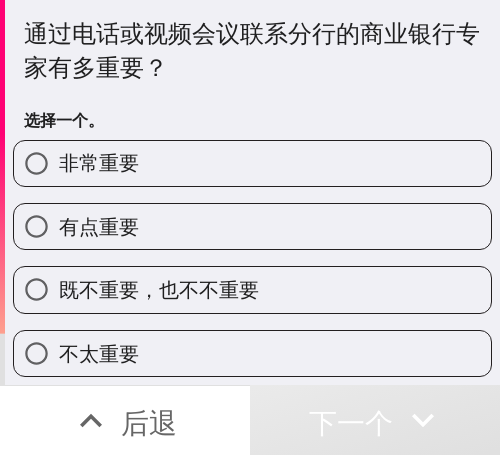 click on "有点重要" at bounding box center (99, 226) 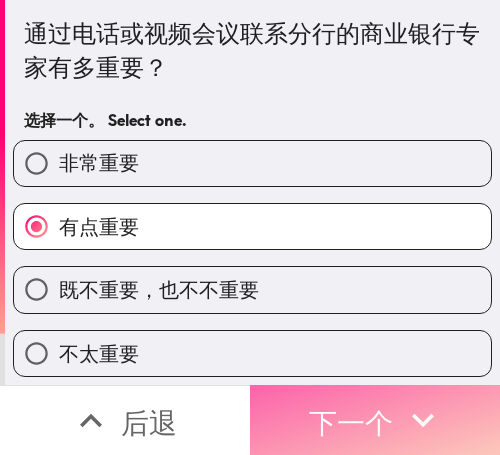 click on "下一个" at bounding box center [375, 420] 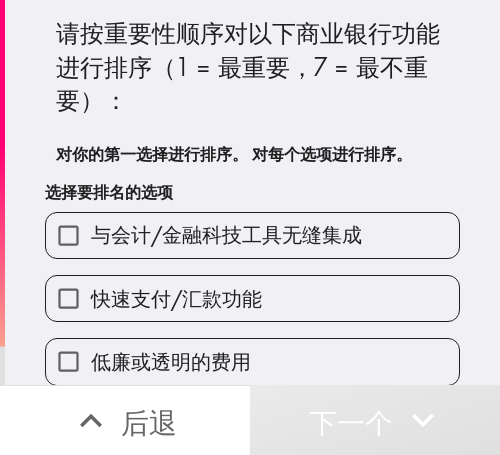 click on "低廉或透明的费用" at bounding box center (171, 361) 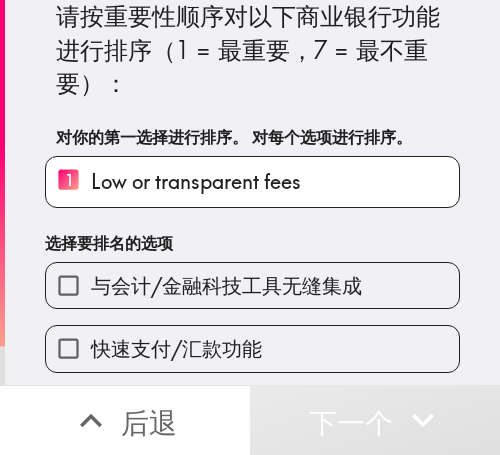 click on "与会计/金融科技工具无缝集成" at bounding box center (226, 285) 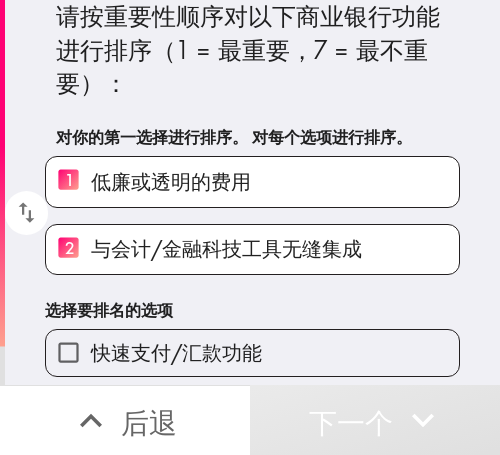 click on "快速支付/汇款功能" at bounding box center [176, 352] 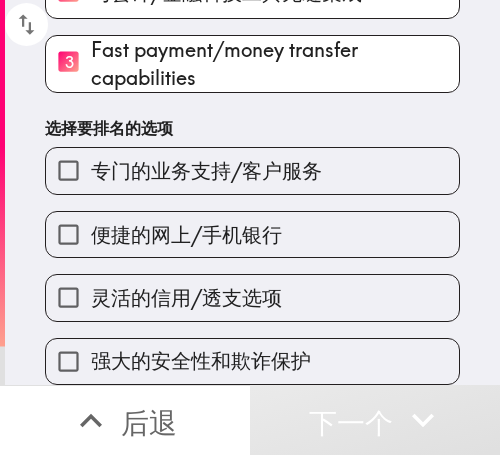 scroll, scrollTop: 284, scrollLeft: 0, axis: vertical 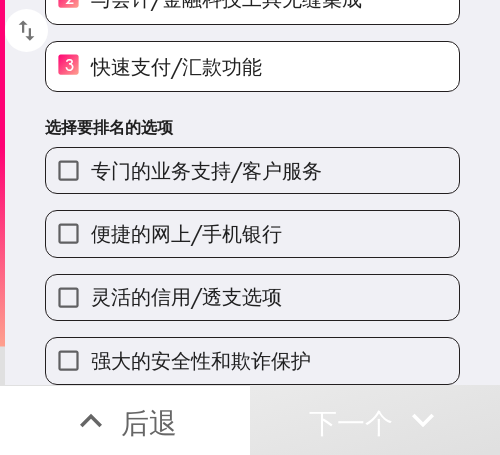 drag, startPoint x: 174, startPoint y: 168, endPoint x: 195, endPoint y: 190, distance: 30.413813 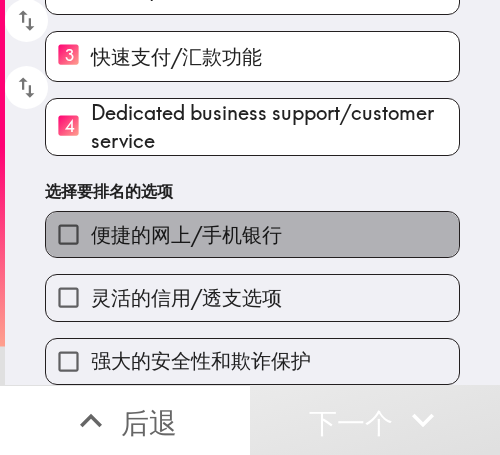 click on "便捷的网上/手机银行" at bounding box center [252, 234] 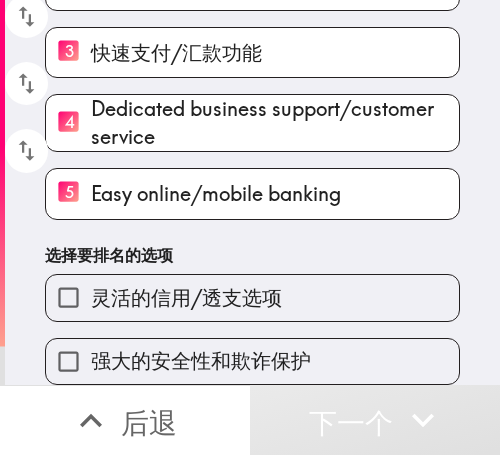 click on "强大的安全性和欺诈保护" at bounding box center [244, 353] 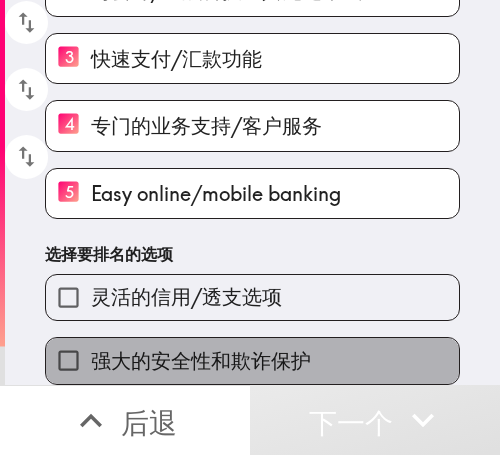 click on "强大的安全性和欺诈保护" at bounding box center [252, 360] 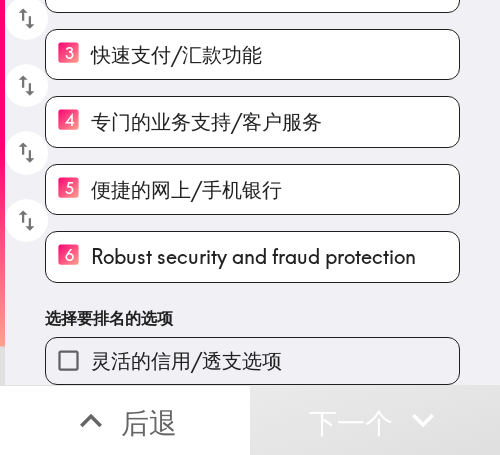 click on "灵活的信用/透支选项" at bounding box center [186, 360] 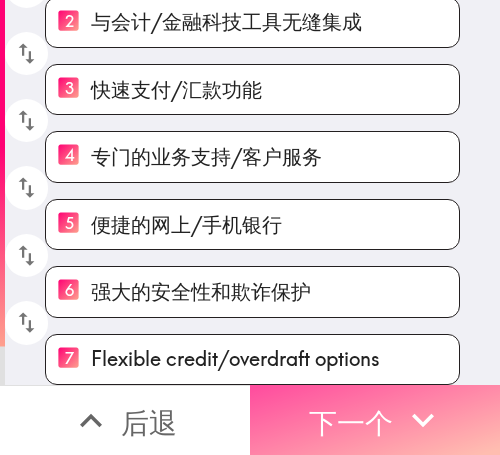 drag, startPoint x: 321, startPoint y: 412, endPoint x: 157, endPoint y: 398, distance: 164.59648 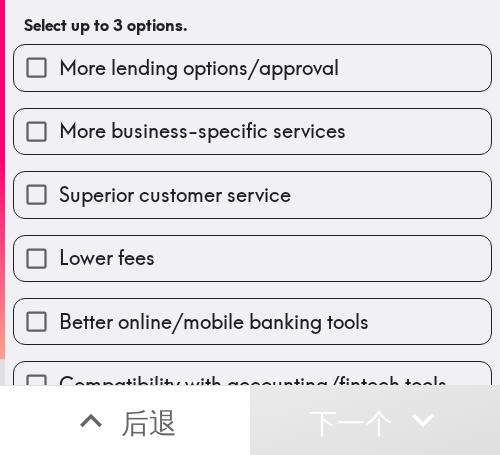 scroll, scrollTop: 154, scrollLeft: 0, axis: vertical 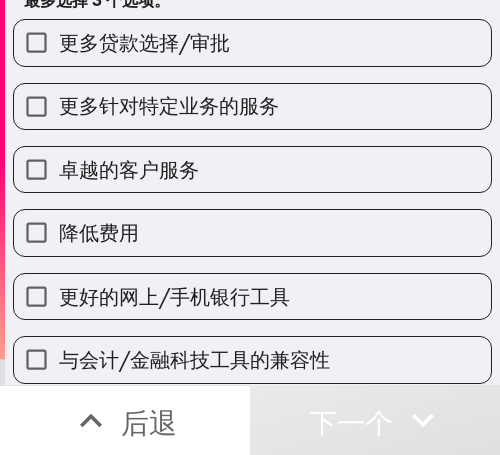 drag, startPoint x: 150, startPoint y: 49, endPoint x: 157, endPoint y: 63, distance: 15.652476 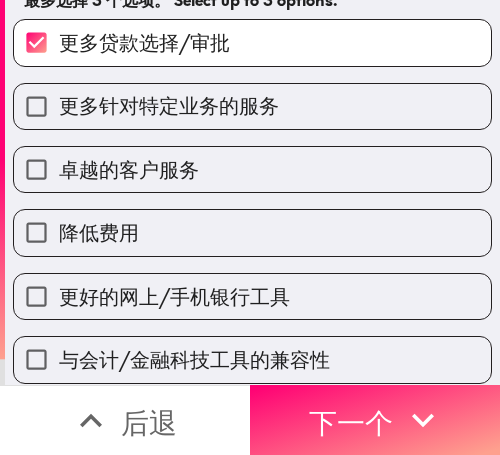 click on "降低费用" at bounding box center (252, 232) 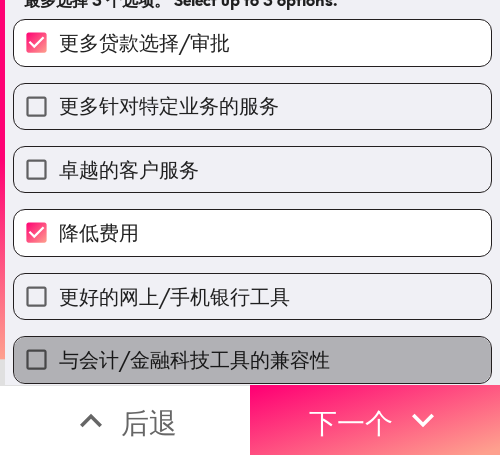 click on "与会计/金融科技工具的兼容性" at bounding box center [252, 359] 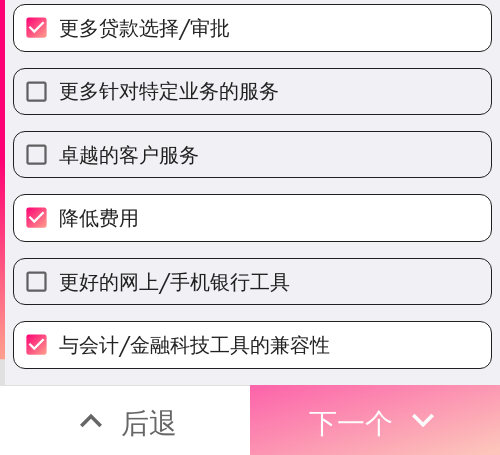 click on "下一个" at bounding box center [351, 422] 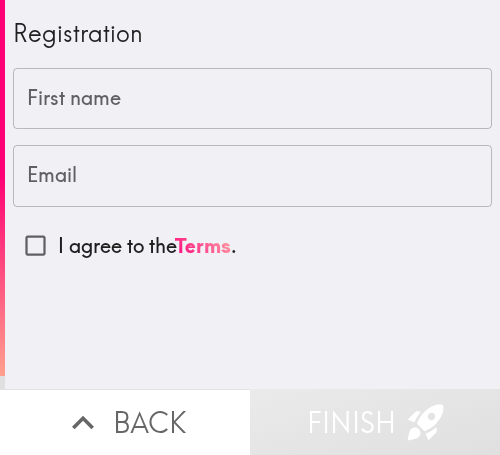 scroll, scrollTop: 0, scrollLeft: 0, axis: both 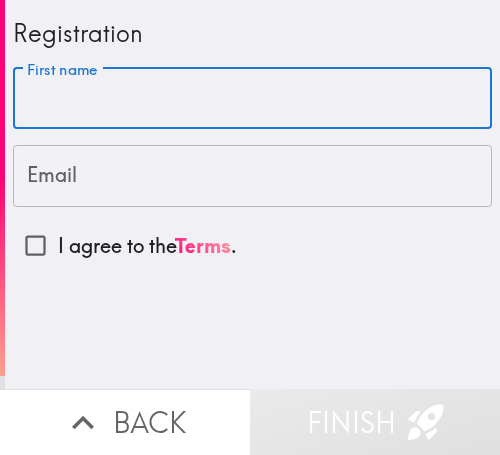 click on "First name" at bounding box center [252, 99] 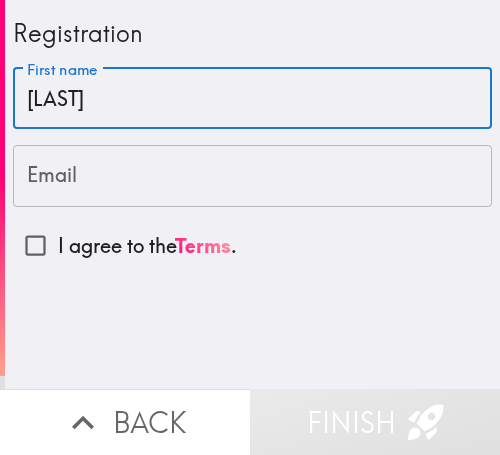 type on "Lindsey" 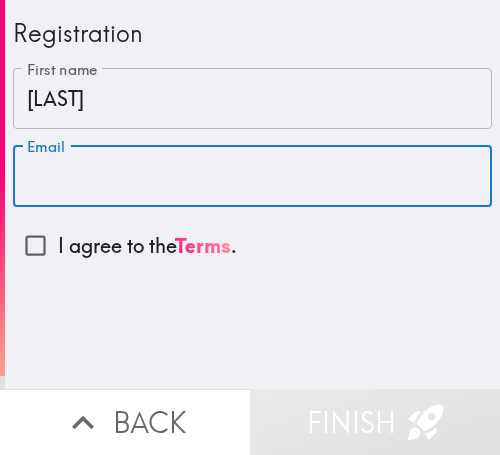 paste on "rosalindsey652@gmail.com" 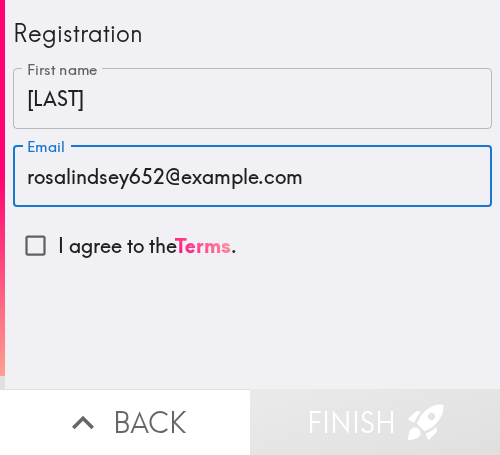 type on "rosalindsey652@gmail.com" 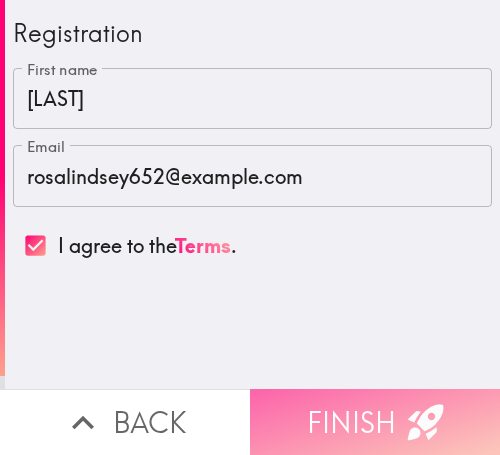 click 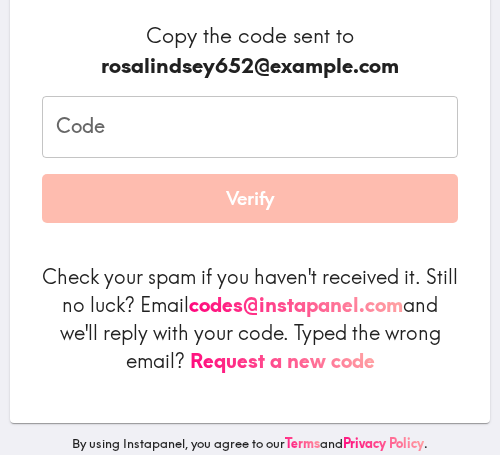 scroll, scrollTop: 315, scrollLeft: 0, axis: vertical 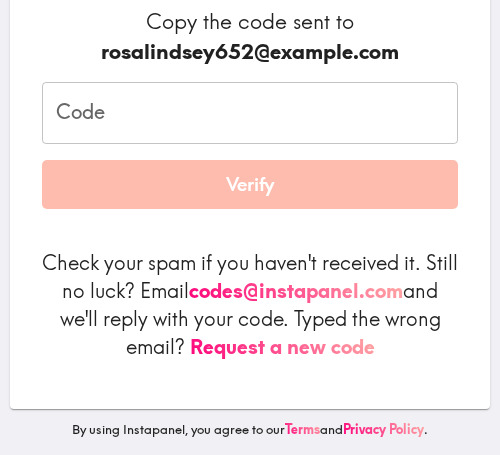 click on "Code" at bounding box center [250, 113] 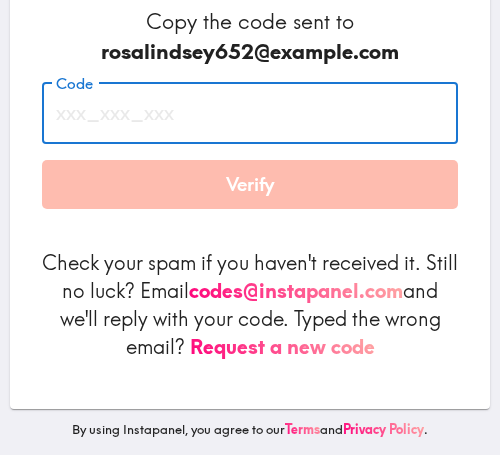 paste on "gU4_J2r_Y5a" 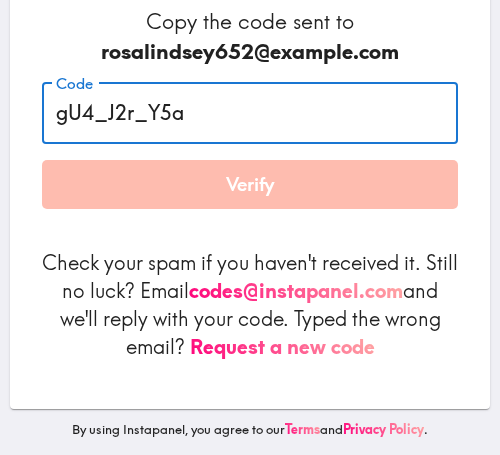 type on "gU4_J2r_Y5a" 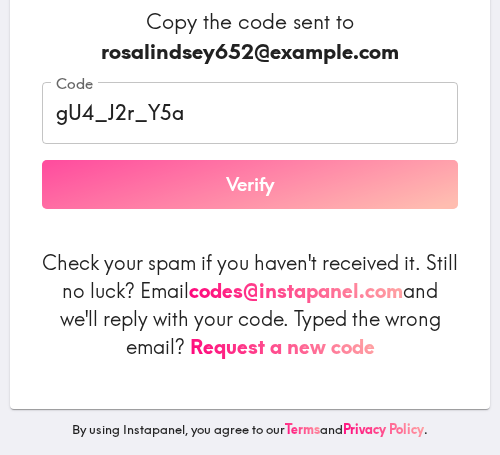 click on "Verify" at bounding box center [250, 185] 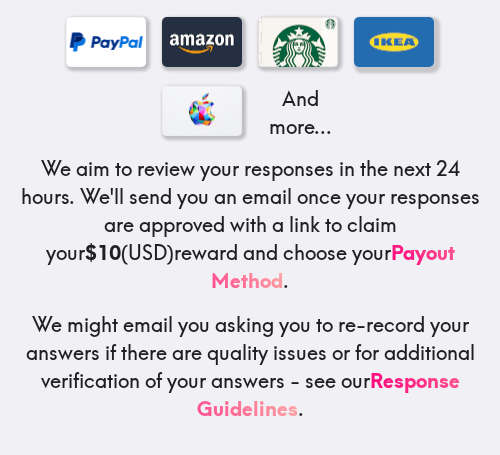 scroll, scrollTop: 469, scrollLeft: 0, axis: vertical 